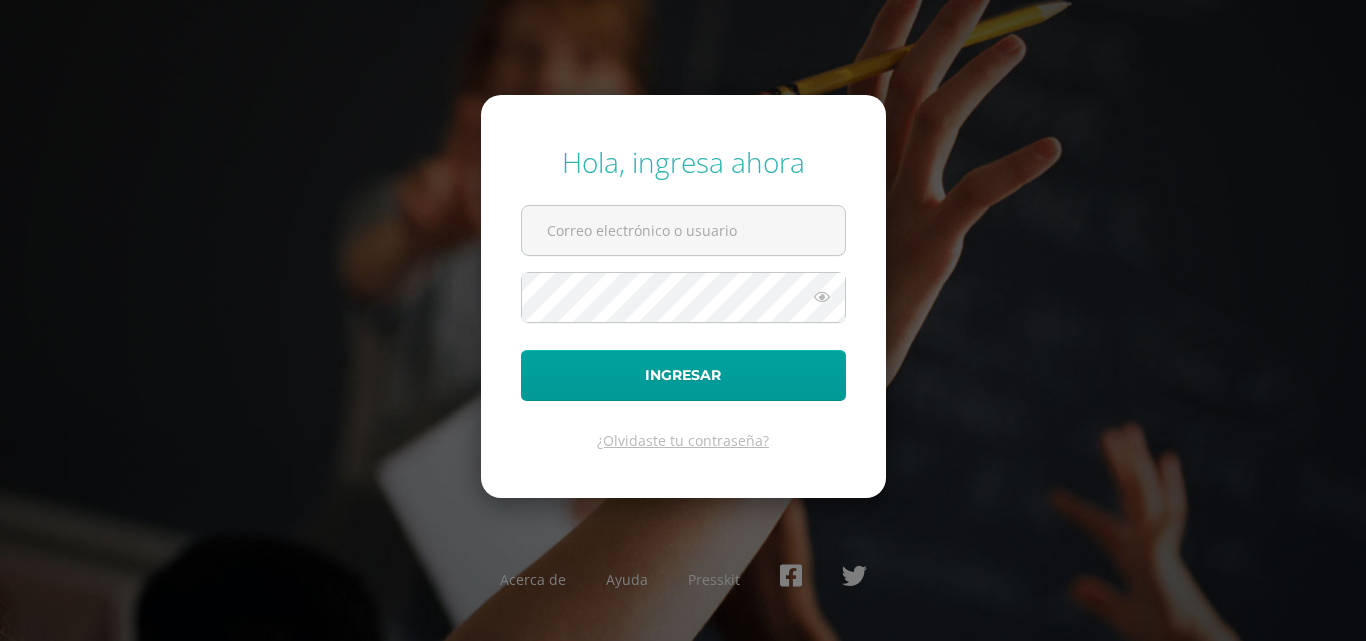 scroll, scrollTop: 0, scrollLeft: 0, axis: both 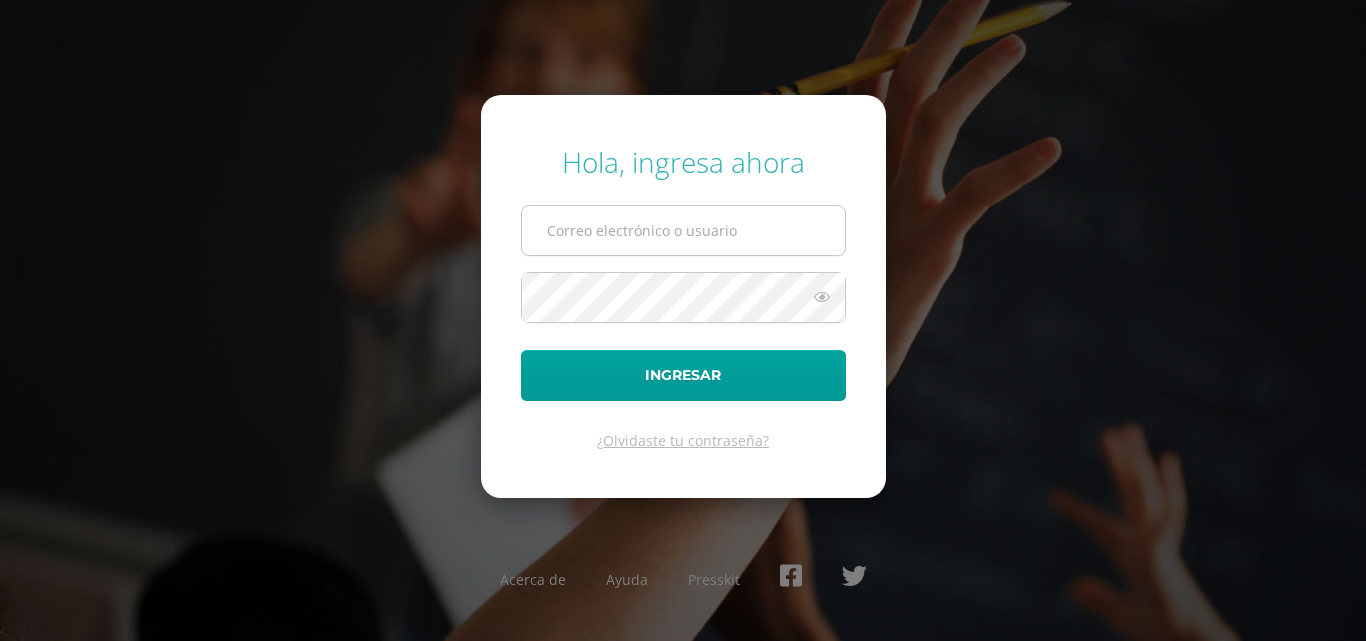click at bounding box center [683, 230] 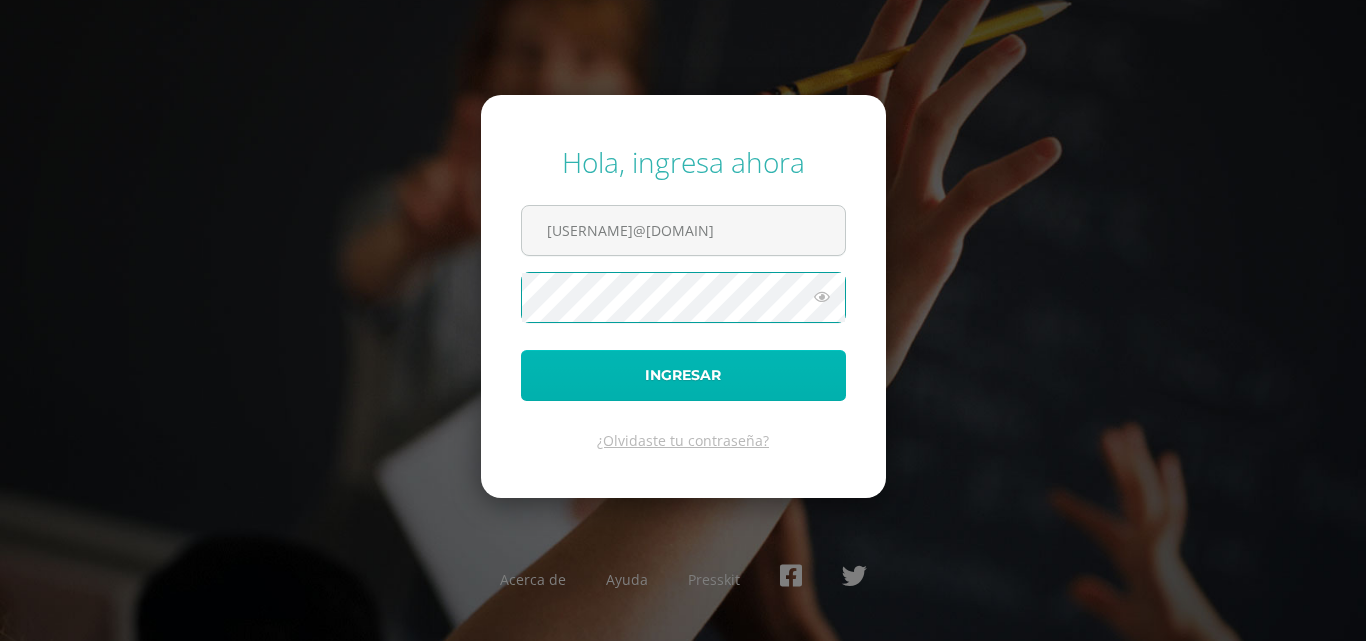 click on "Ingresar" at bounding box center (683, 375) 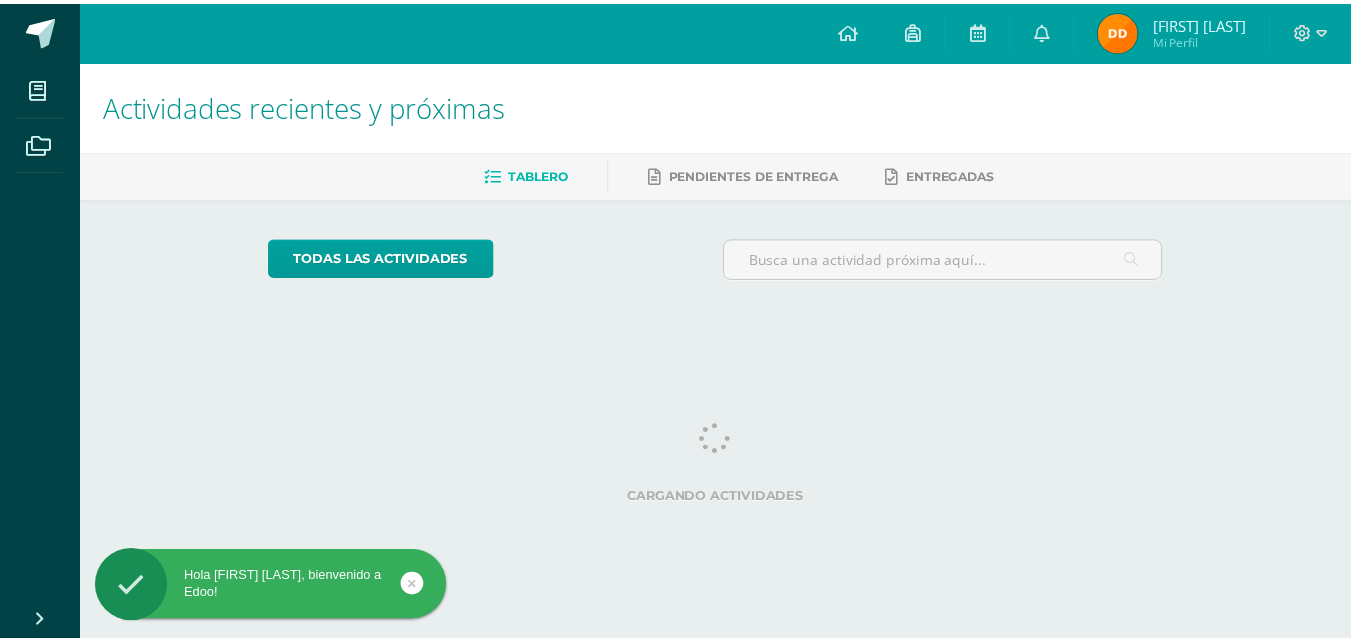 scroll, scrollTop: 0, scrollLeft: 0, axis: both 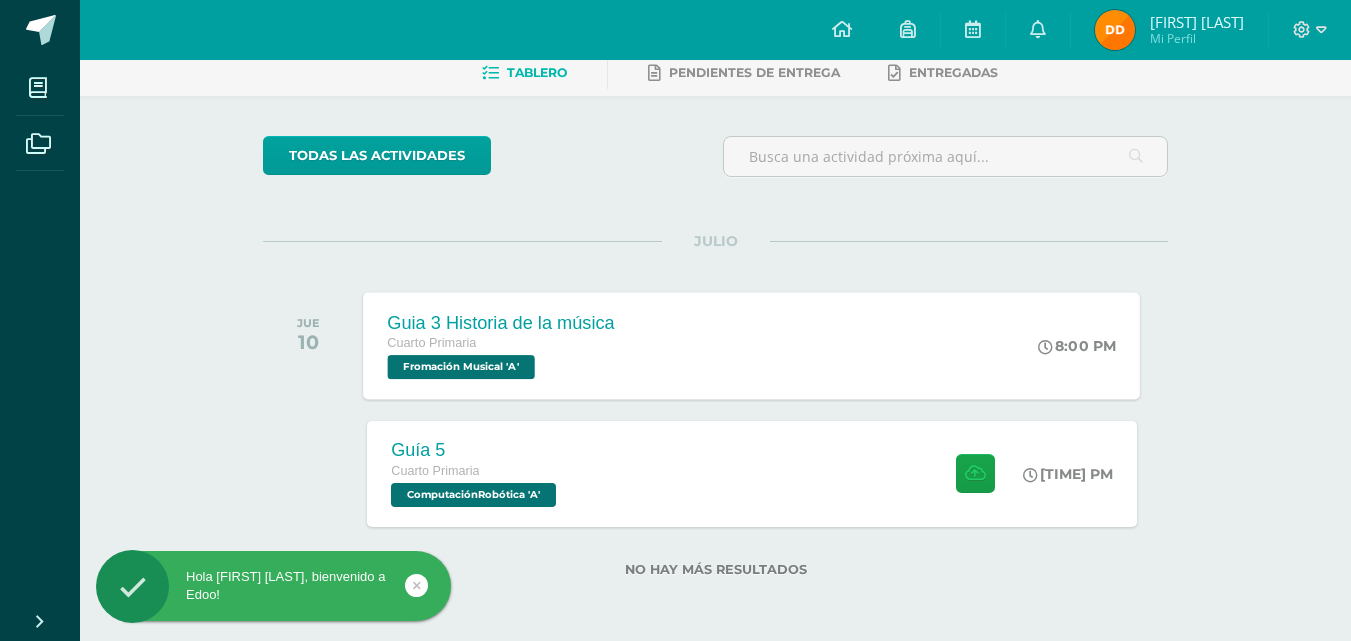 click on "Fromación Musical 'A'" at bounding box center [461, 367] 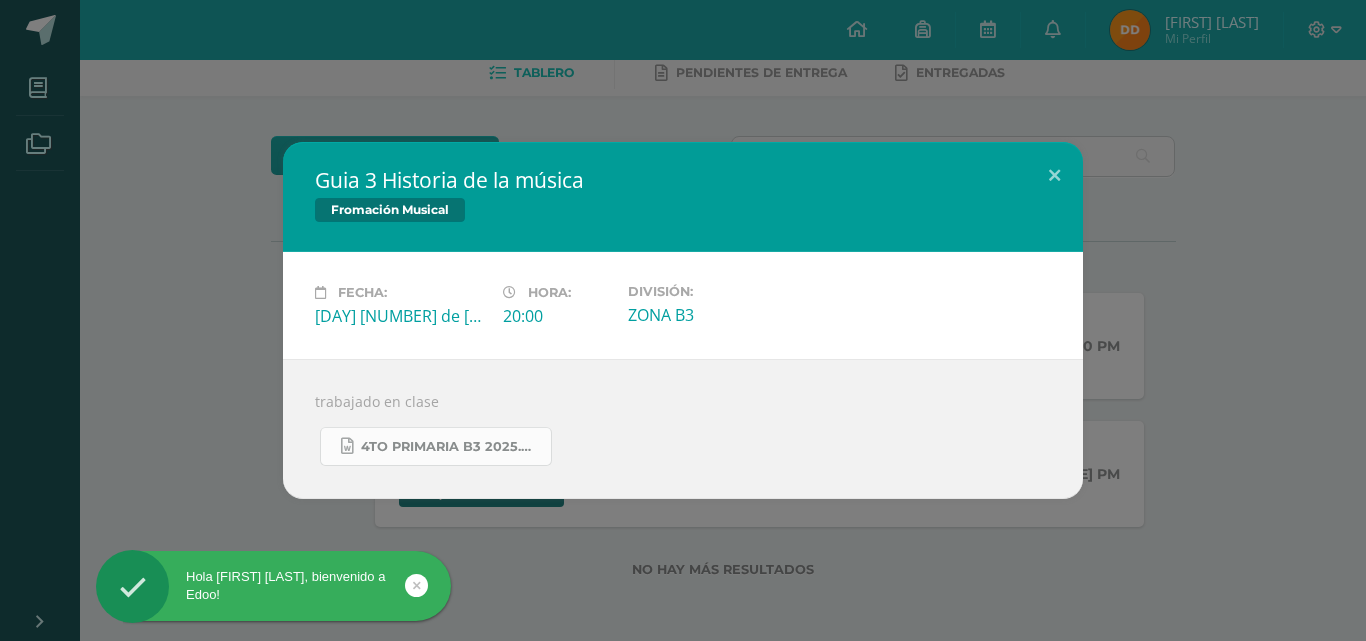 click on "4to Primaria B3 2025.docx" at bounding box center (451, 447) 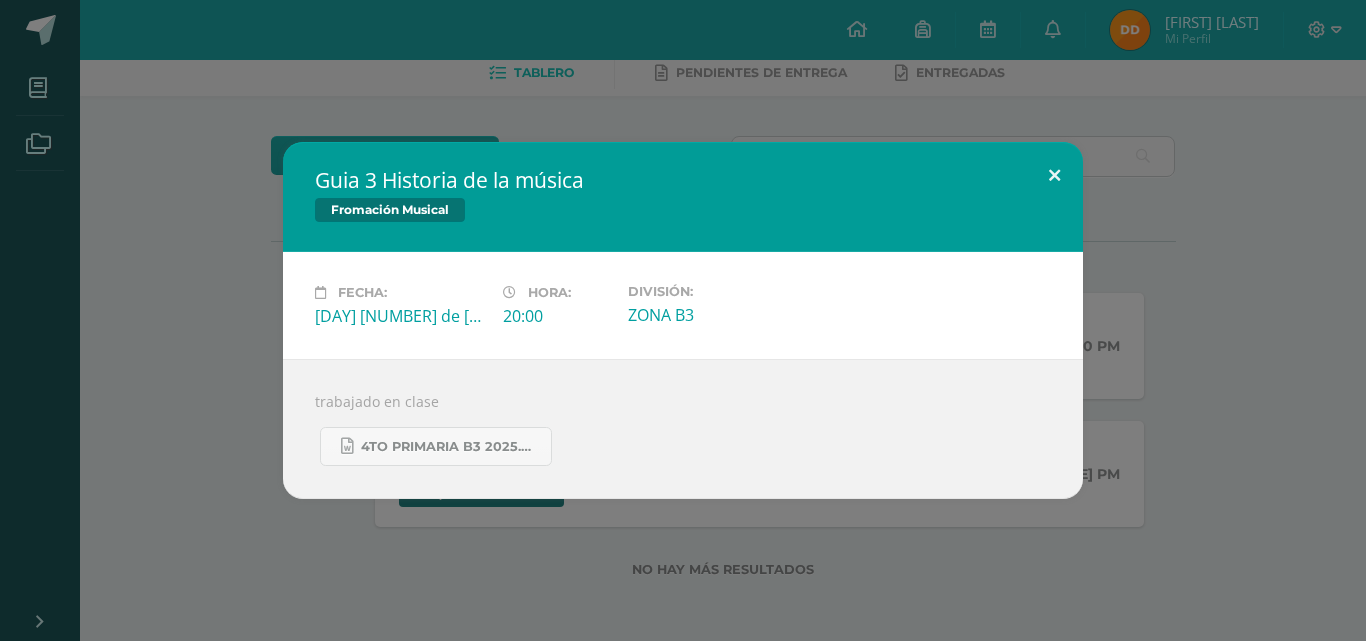click at bounding box center [1054, 176] 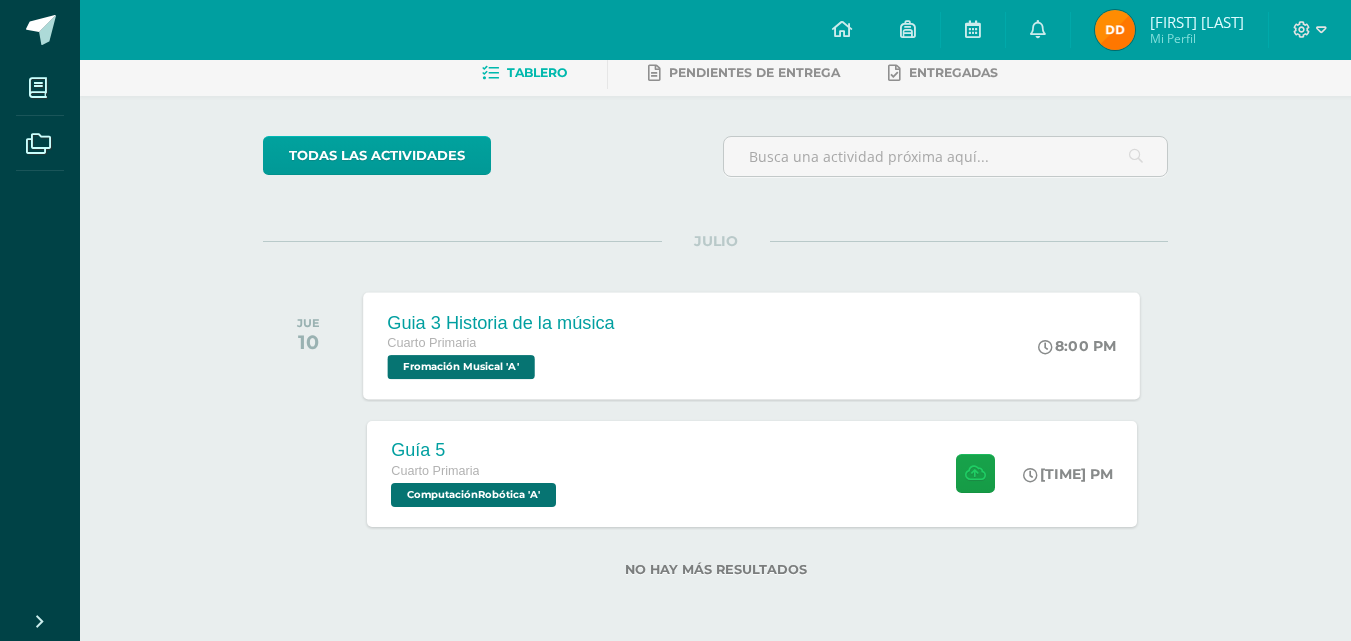 click on "Fromación Musical 'A'" at bounding box center [461, 367] 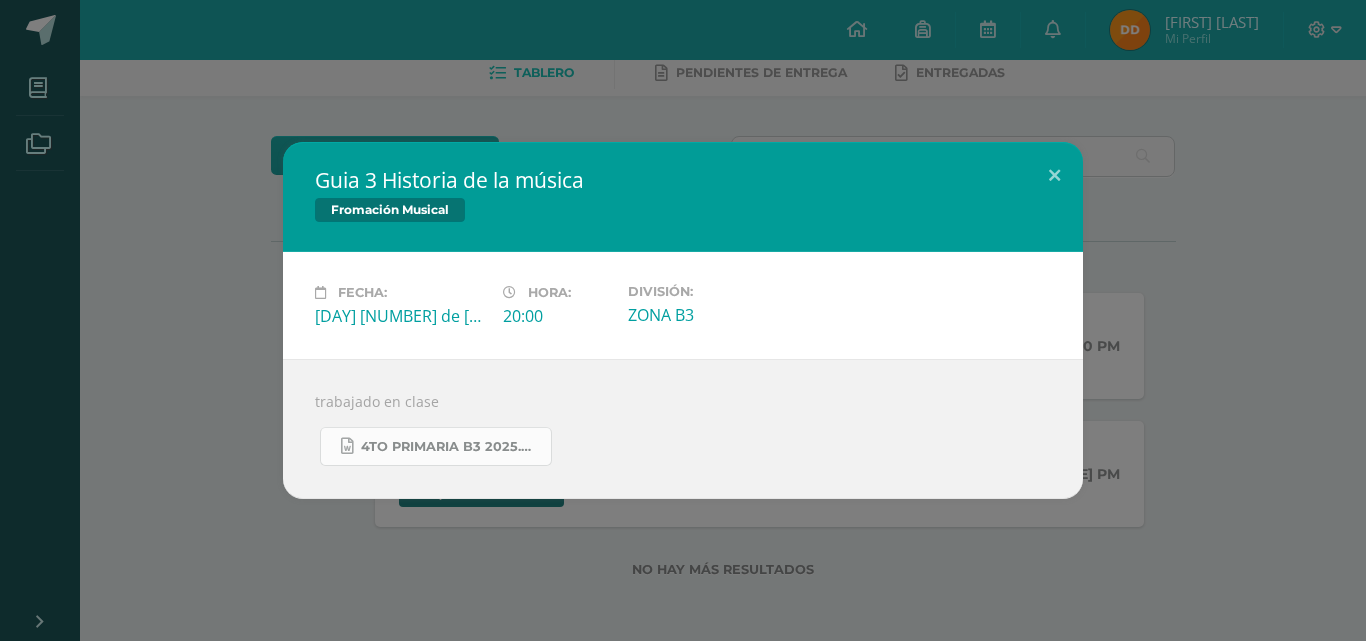 click on "4to Primaria B3 2025.docx" at bounding box center [451, 447] 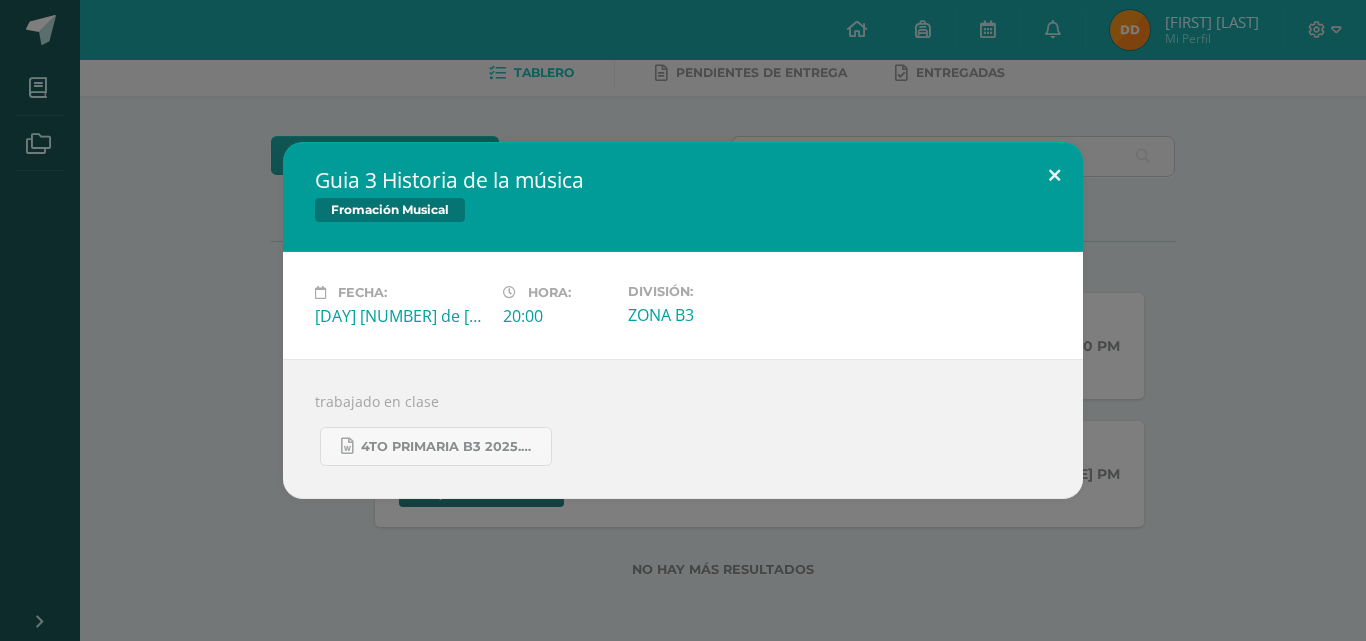 click at bounding box center [1054, 176] 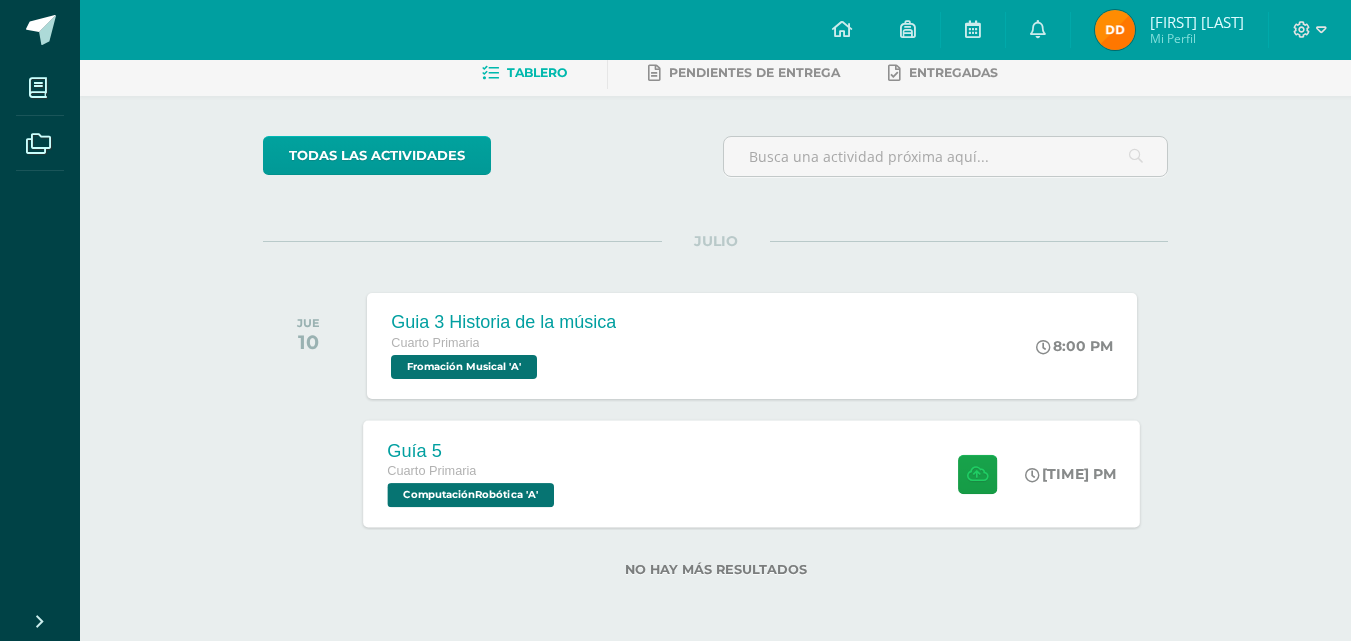 click on "ComputaciónRobótica 'A'" at bounding box center [471, 495] 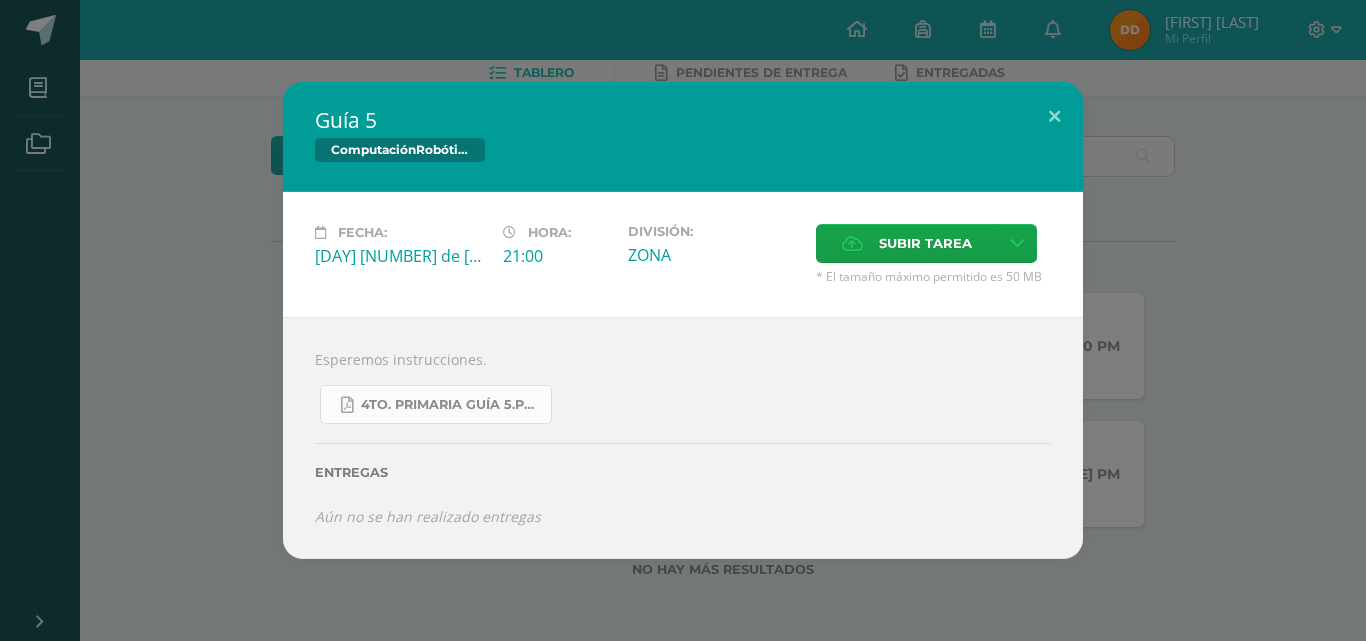 click on "4to. Primaria Guía 5.pdf" at bounding box center (436, 404) 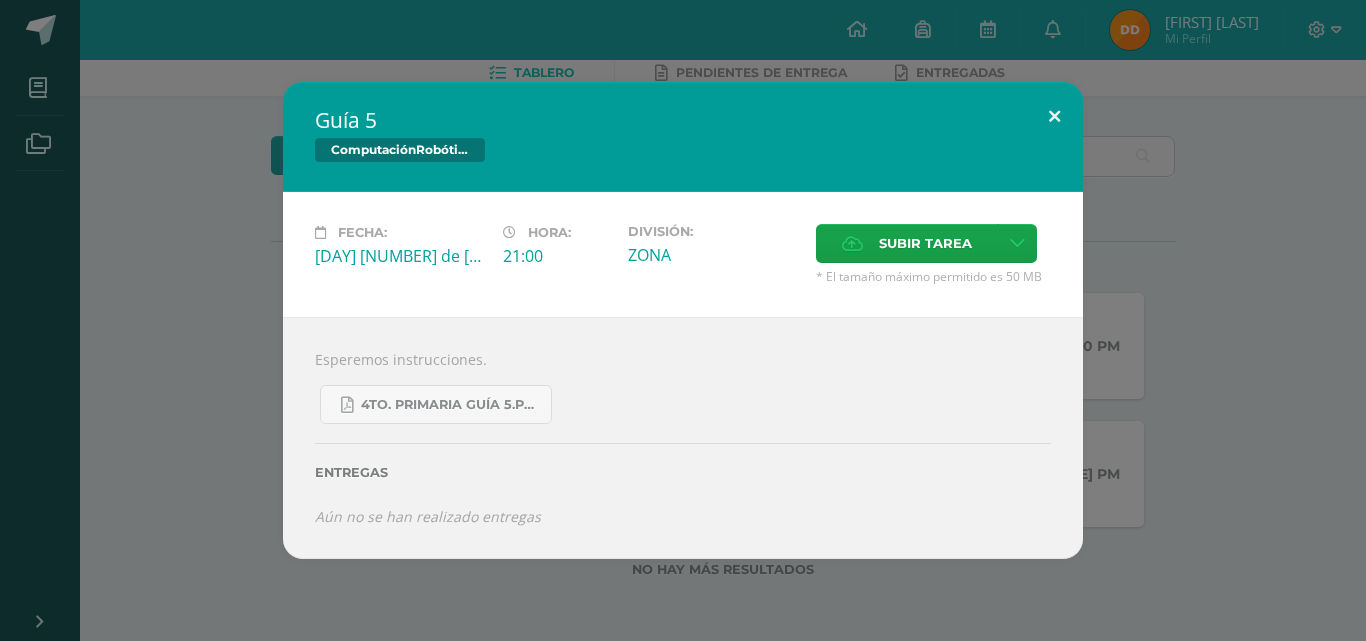 drag, startPoint x: 1061, startPoint y: 106, endPoint x: 1076, endPoint y: 133, distance: 30.88689 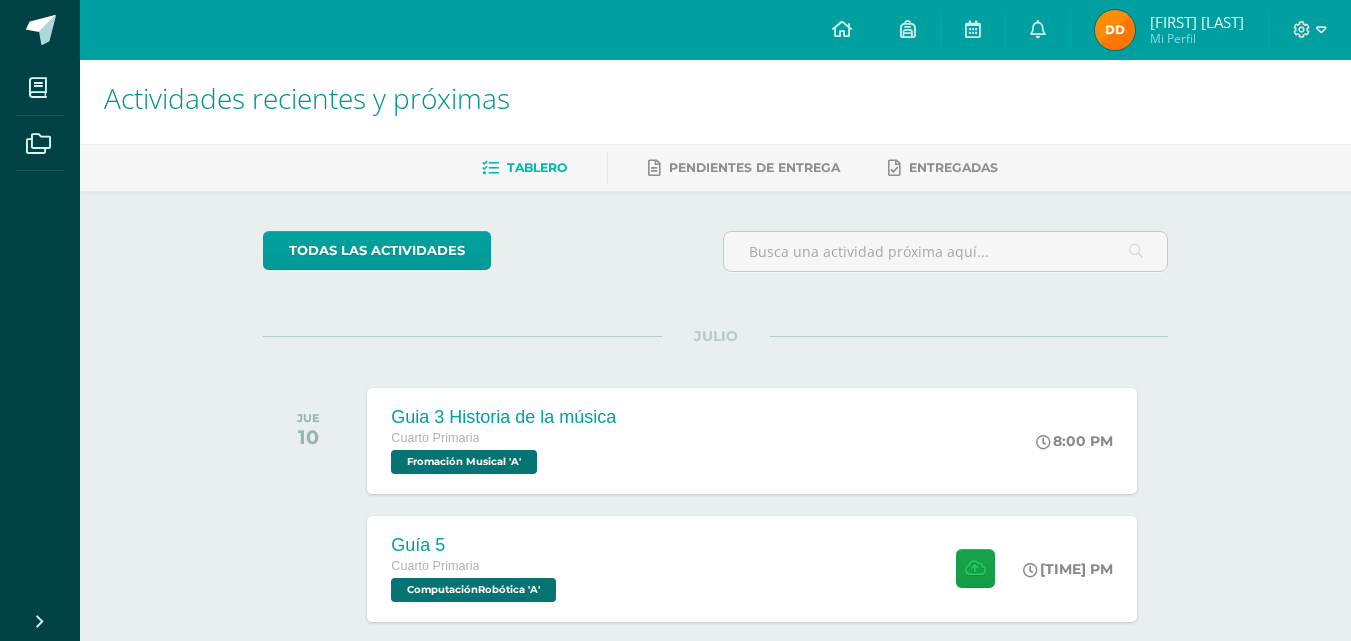 scroll, scrollTop: 0, scrollLeft: 0, axis: both 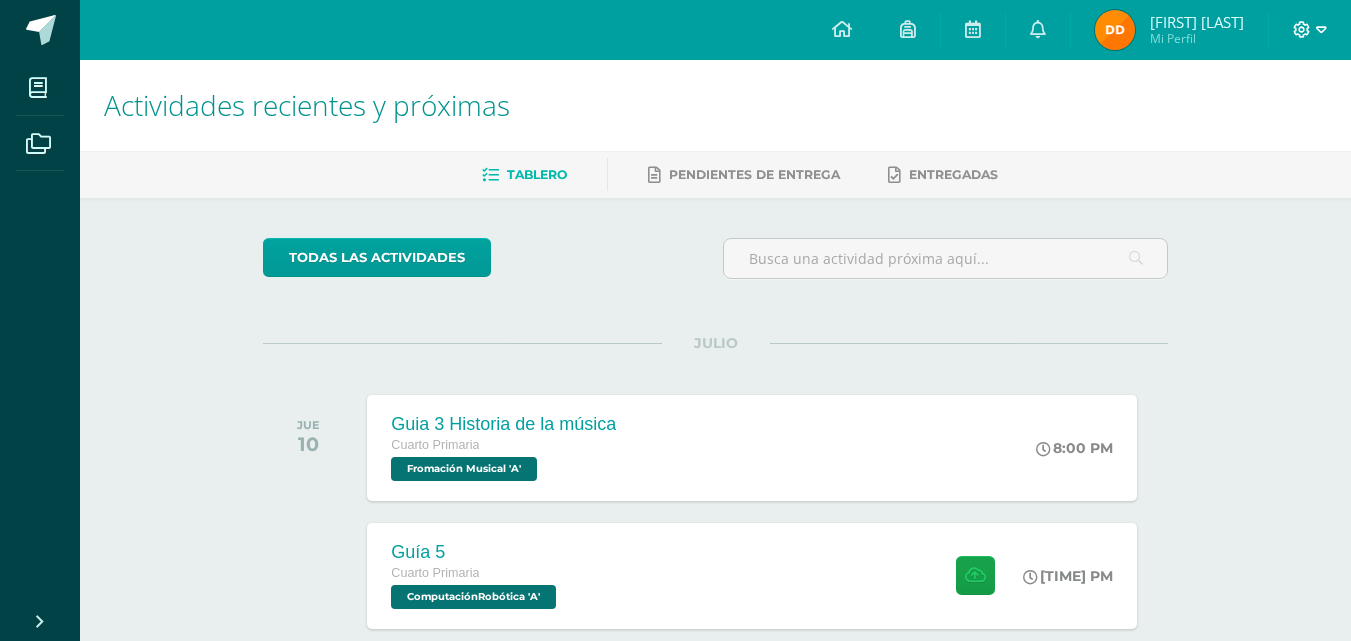 click at bounding box center (1321, 30) 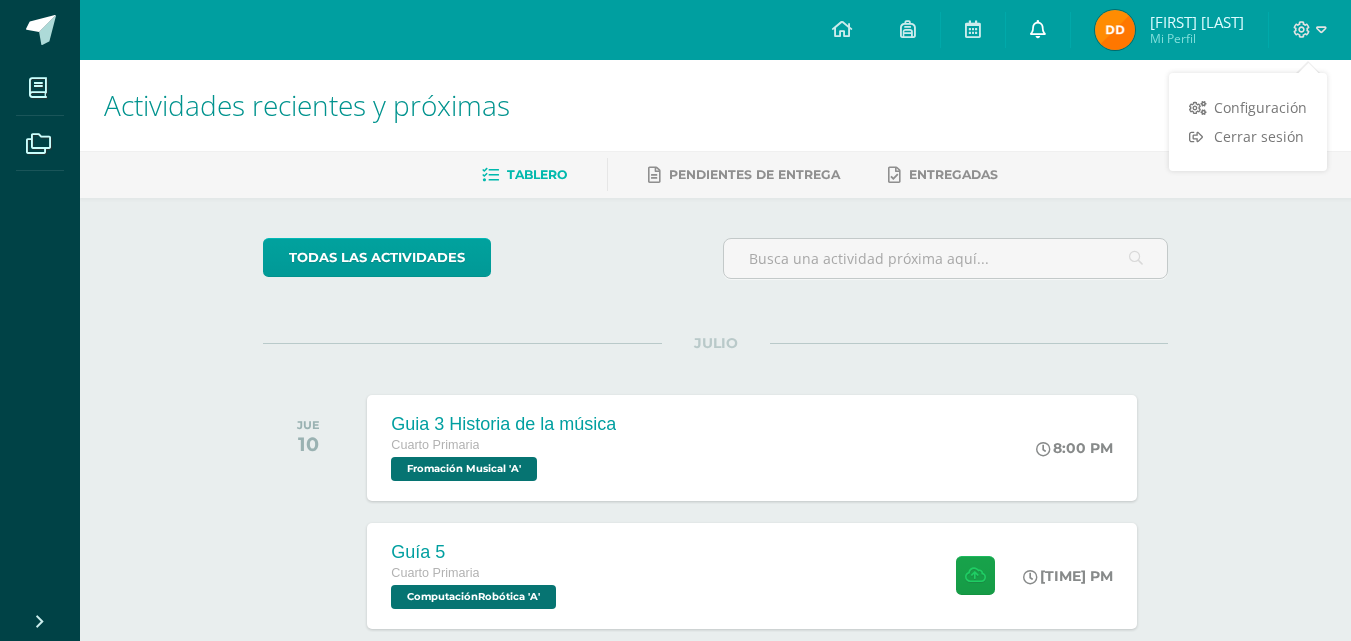 click at bounding box center [1038, 29] 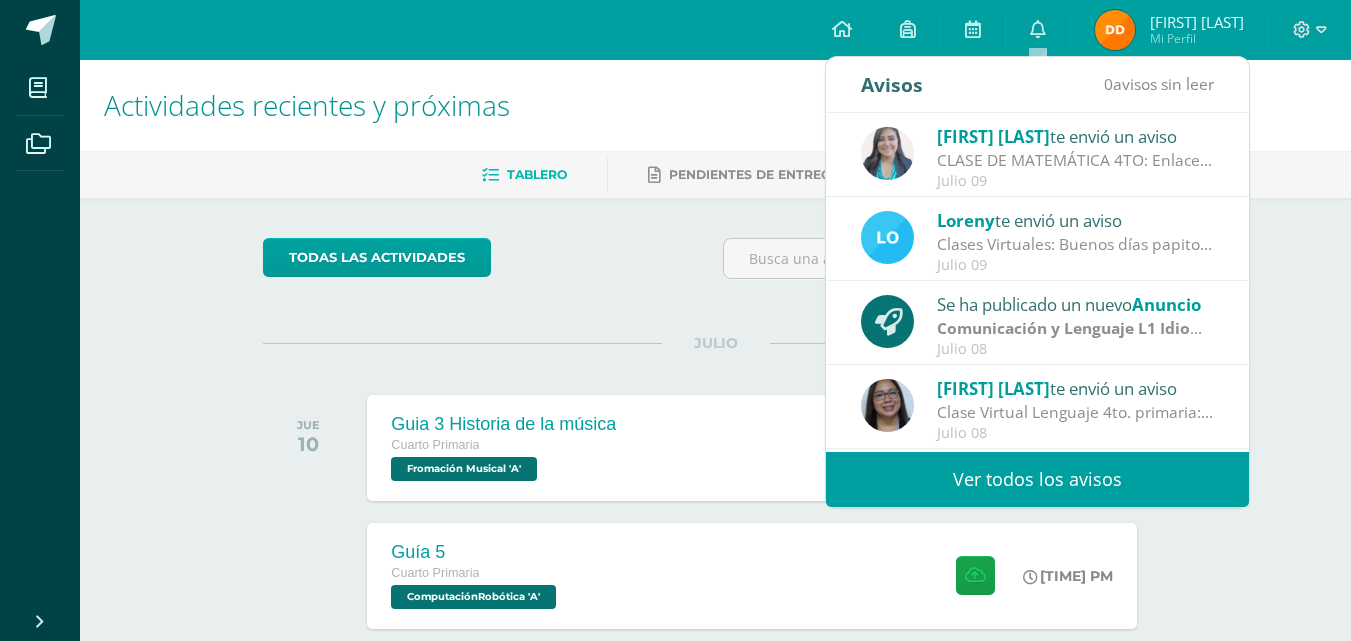click on "CLASE DE MATEMÁTICA 4TO:
Enlace  (:10 am
https://meet.google.com/wbe-repv-iim?authuser=0" at bounding box center [1076, 160] 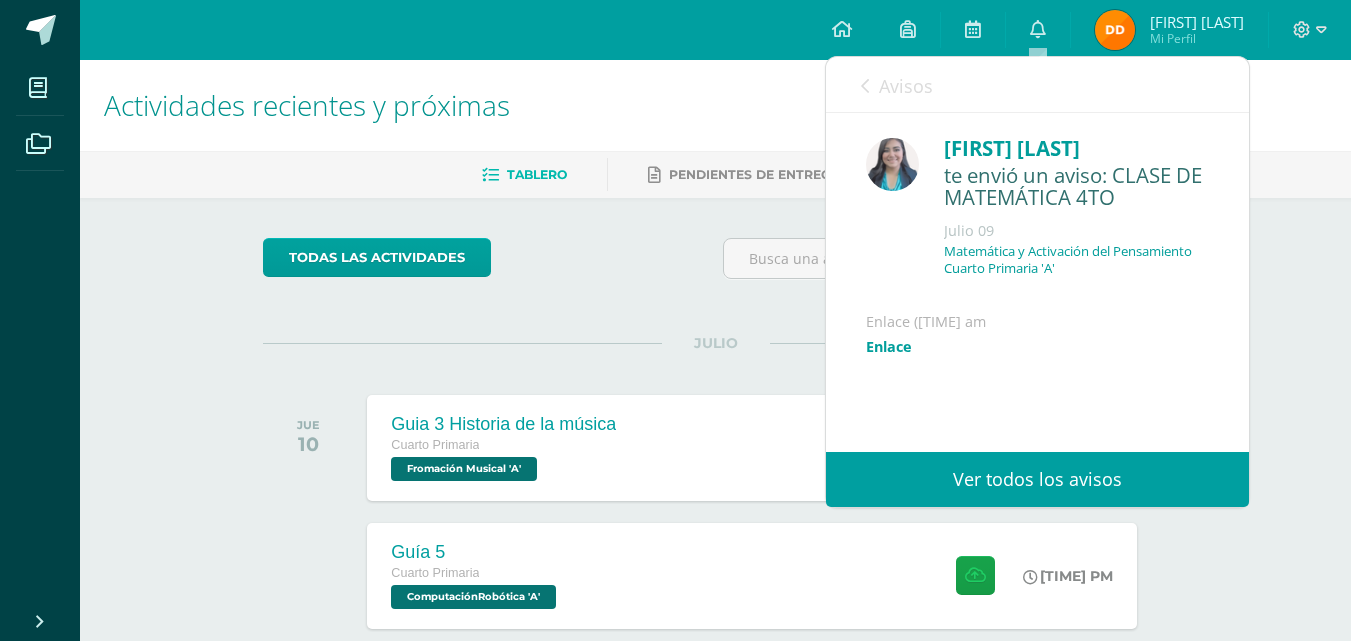 click at bounding box center [892, 164] 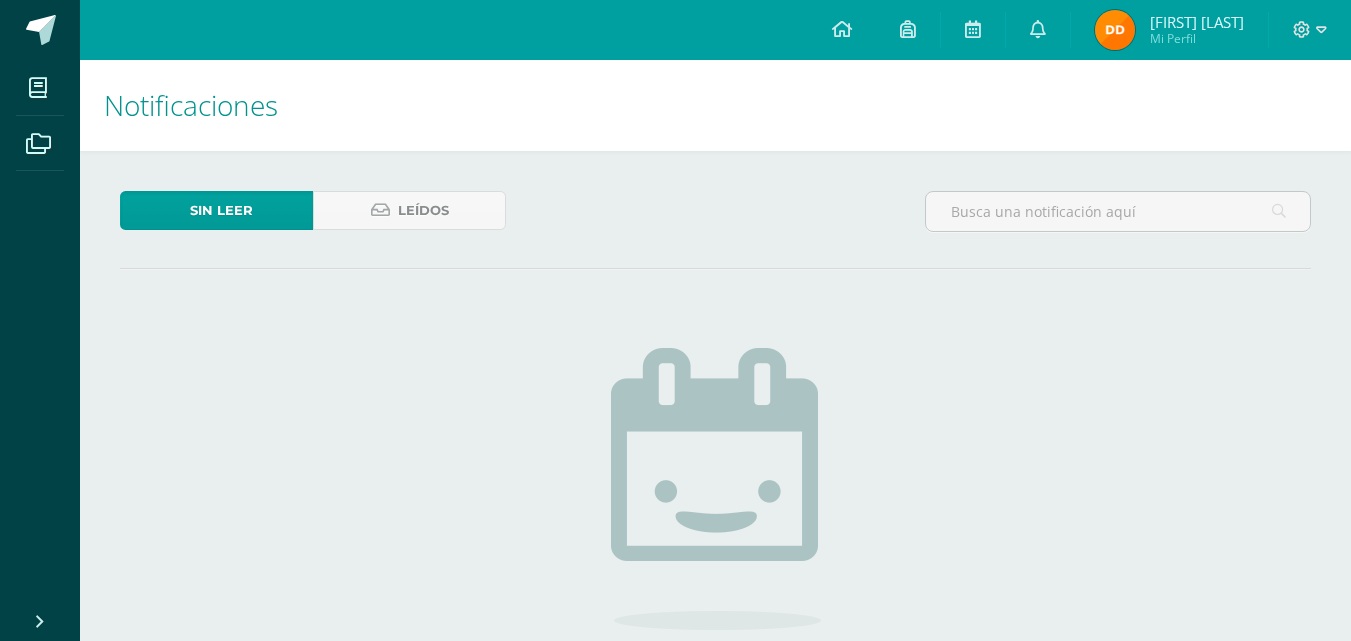 scroll, scrollTop: 0, scrollLeft: 0, axis: both 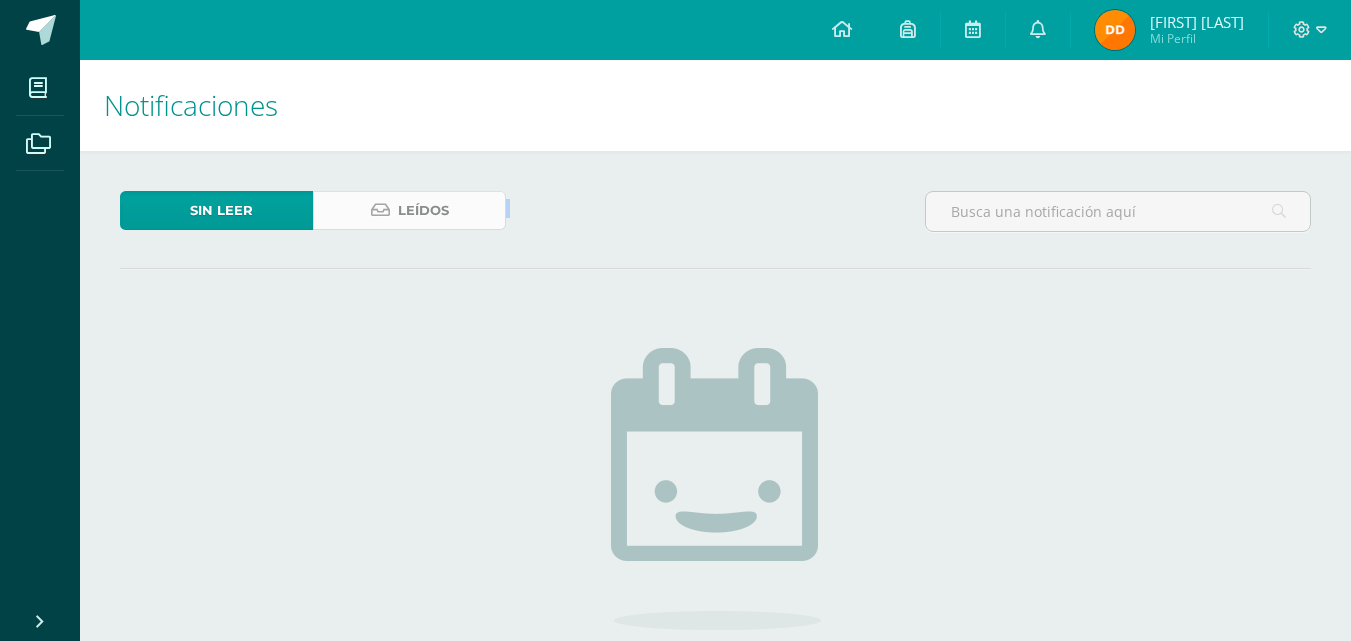 click on "Sin leer Leídos" at bounding box center (313, 220) 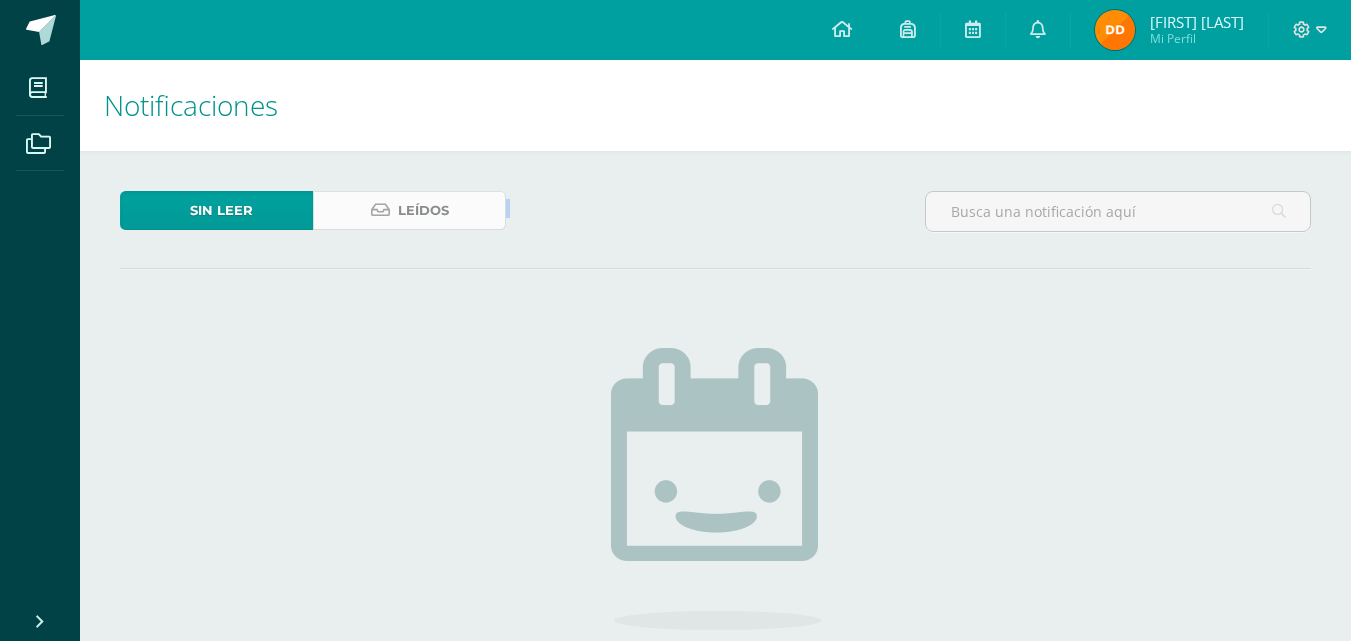 click on "Leídos" at bounding box center [423, 210] 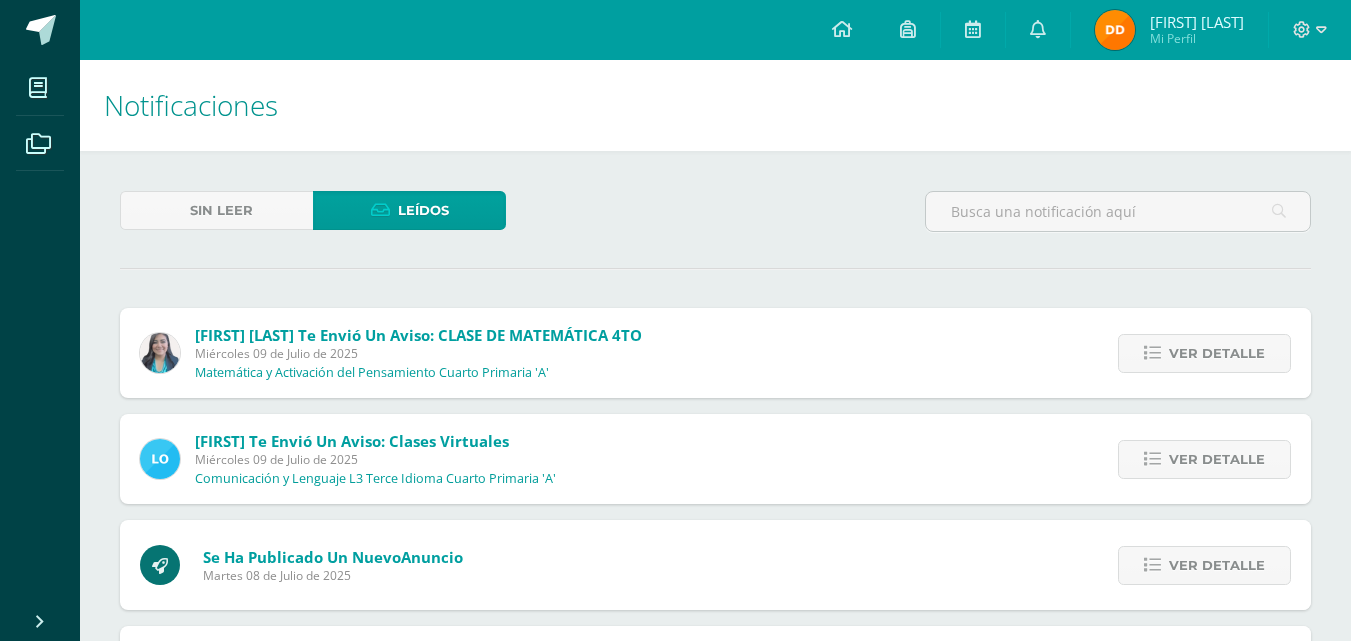 scroll, scrollTop: 0, scrollLeft: 0, axis: both 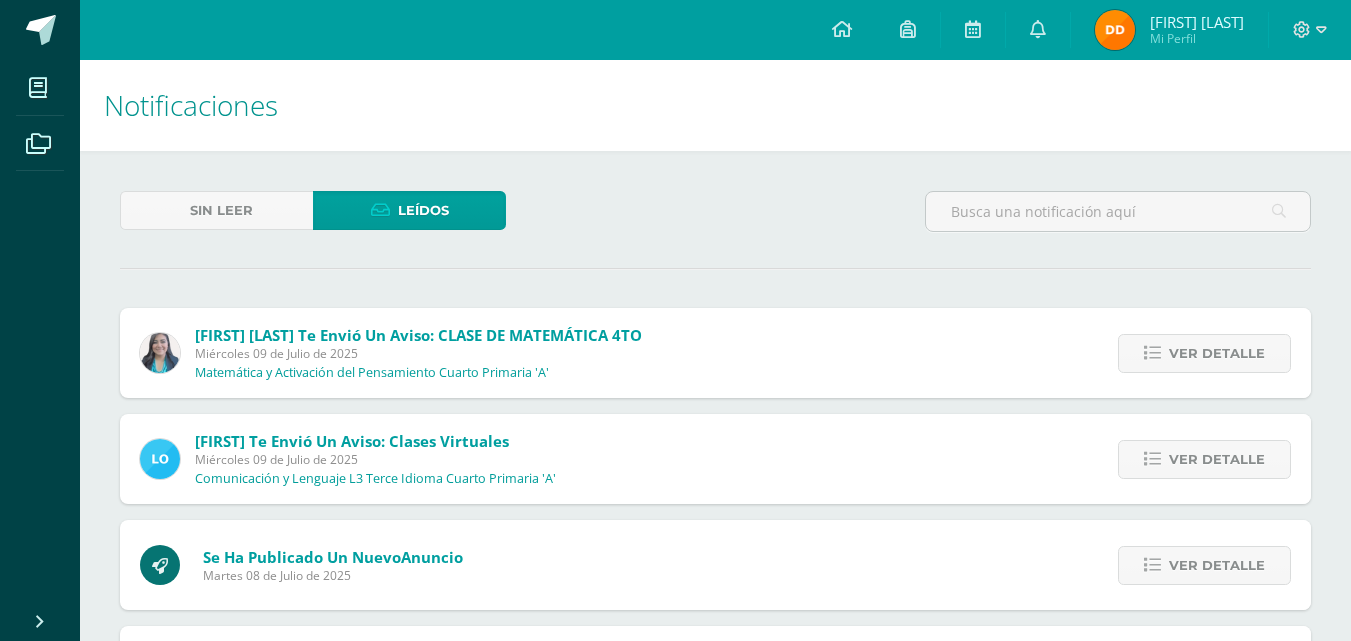 click at bounding box center [160, 353] 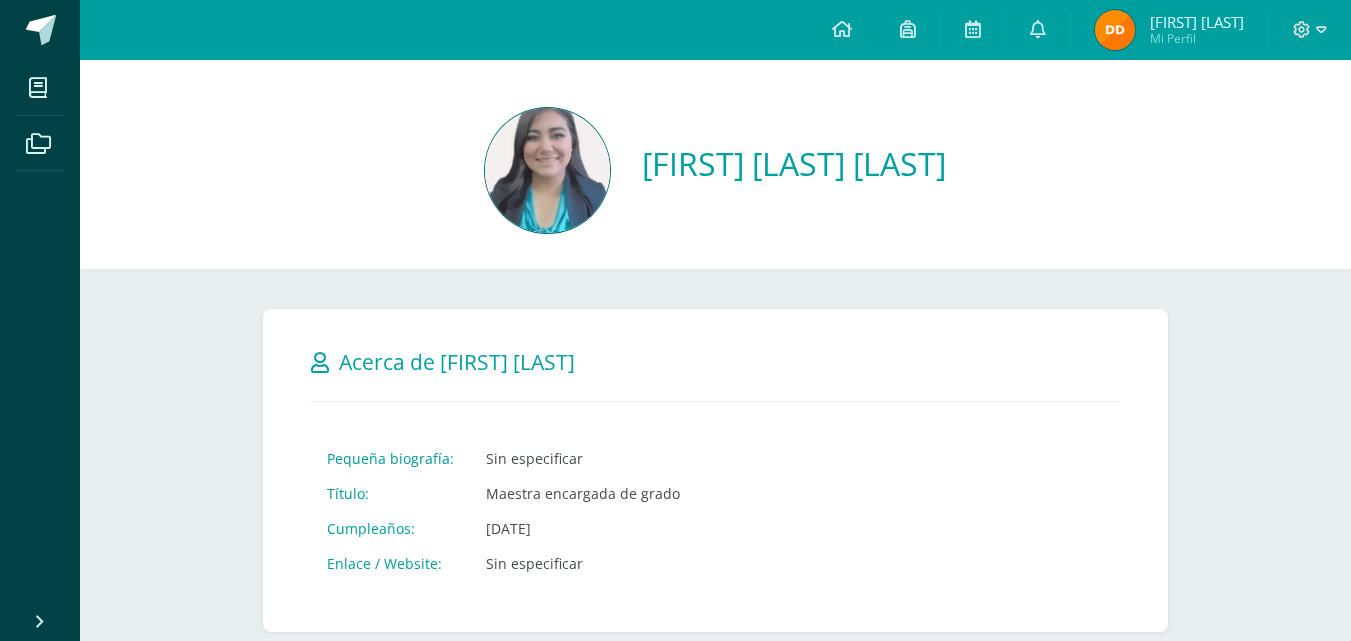 scroll, scrollTop: 0, scrollLeft: 0, axis: both 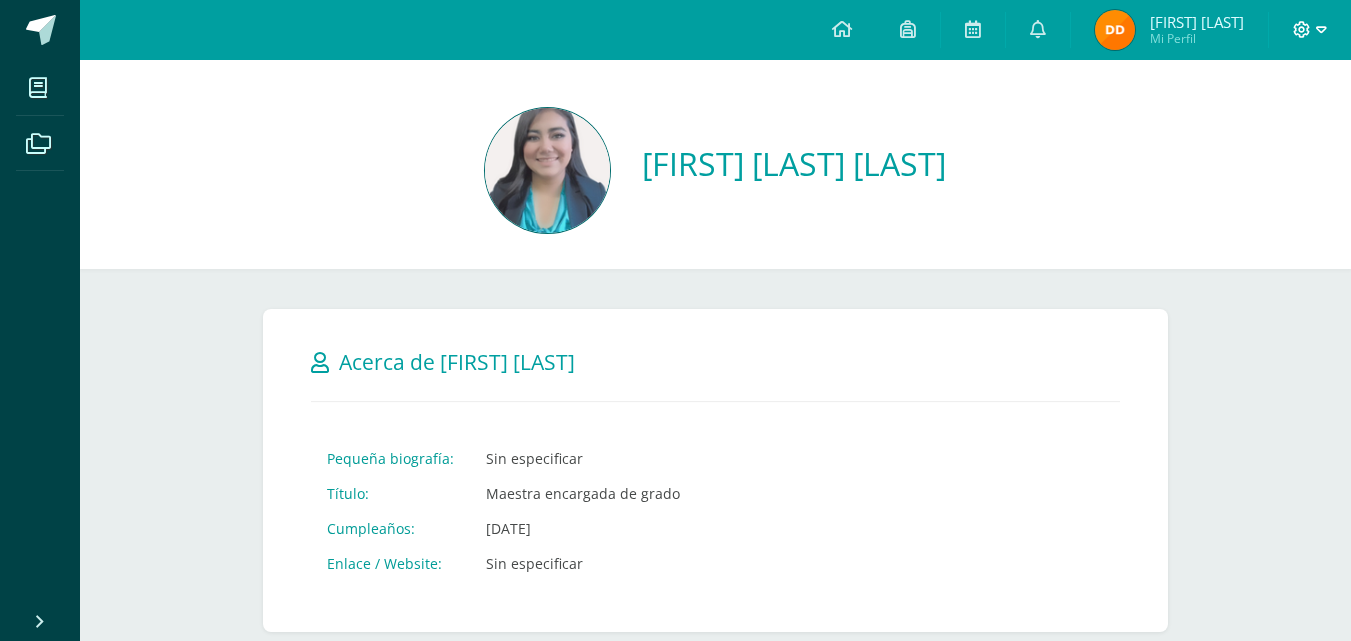 click at bounding box center [1321, 30] 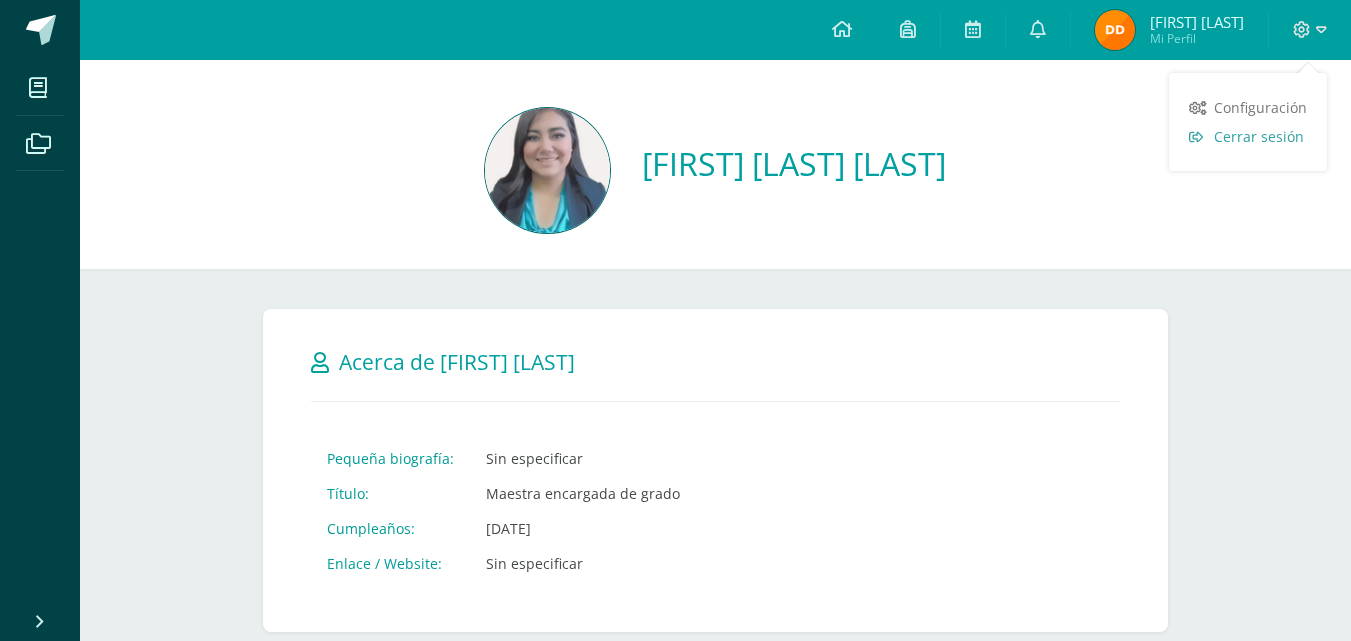 click on "Cerrar sesión" at bounding box center [1259, 136] 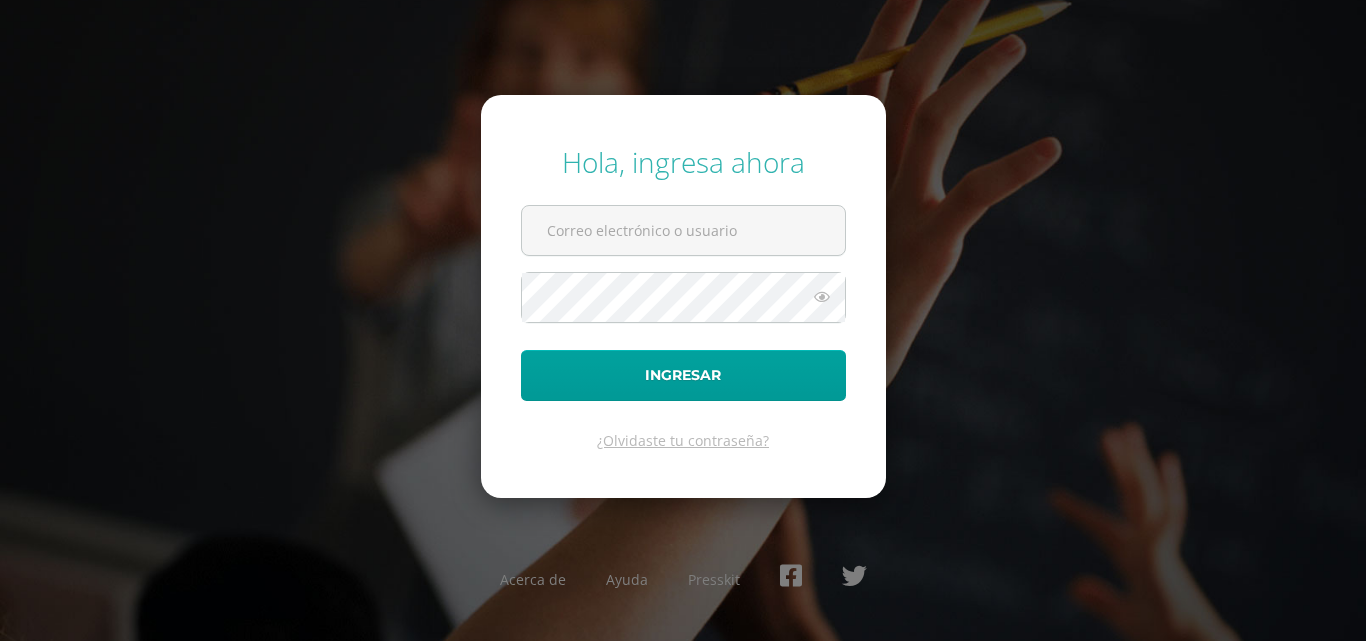 scroll, scrollTop: 0, scrollLeft: 0, axis: both 